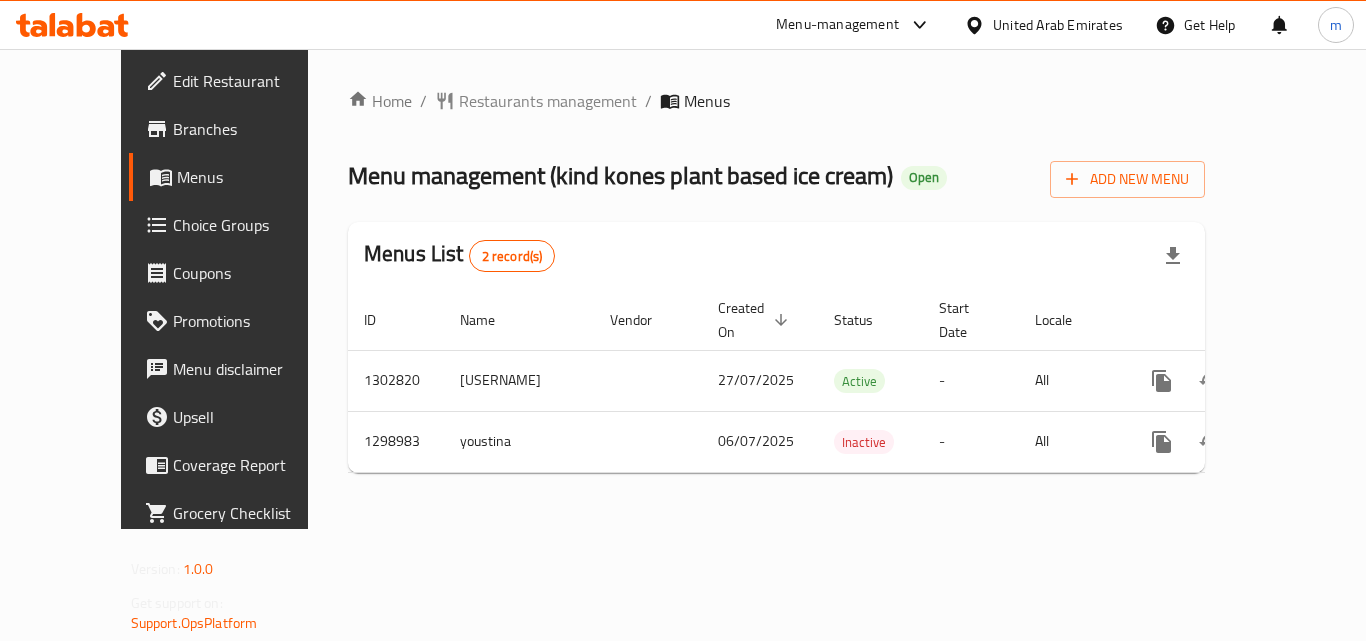 scroll, scrollTop: 0, scrollLeft: 0, axis: both 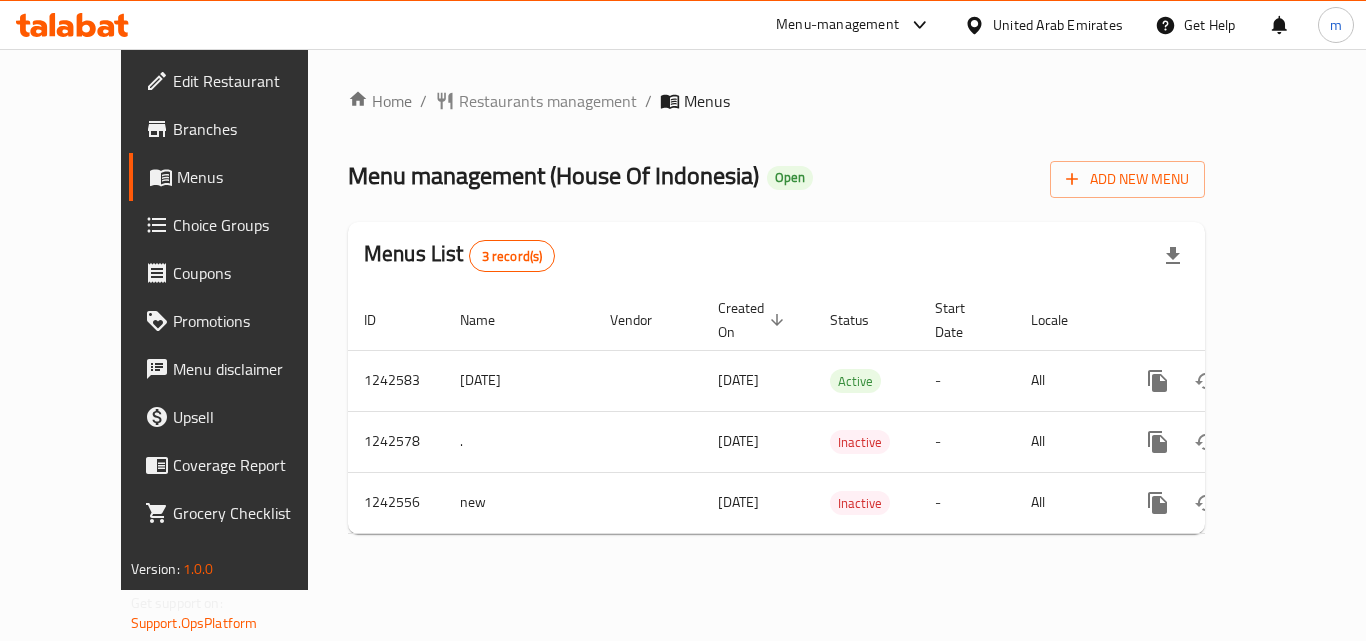 click on "Home / Restaurants management / Menus Menu management ( House Of Indonesia )  Open Add New Menu Menus List   3 record(s) ID Name Vendor Created On sorted descending Status Start Date Locale Actions 1242583 7/20 20/07/2024 Active - All 1242578 . 20/07/2024 Inactive - All 1242556 new 20/07/2024 Inactive - All" at bounding box center (776, 319) 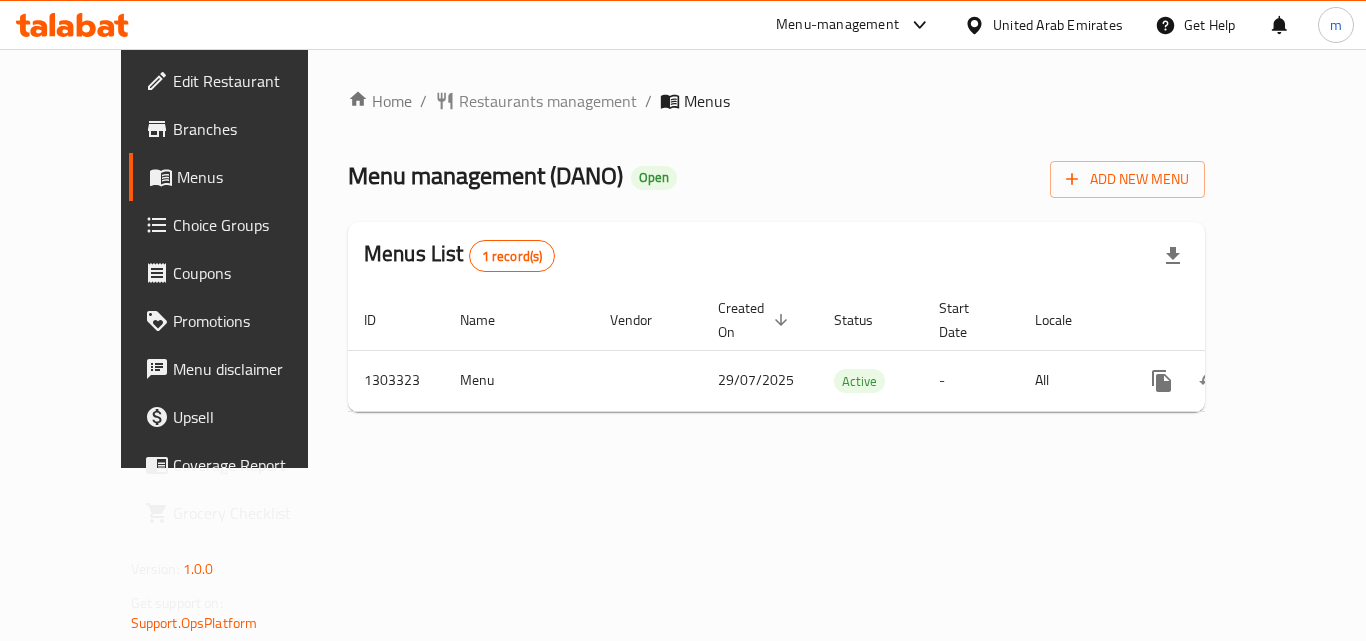 scroll, scrollTop: 0, scrollLeft: 0, axis: both 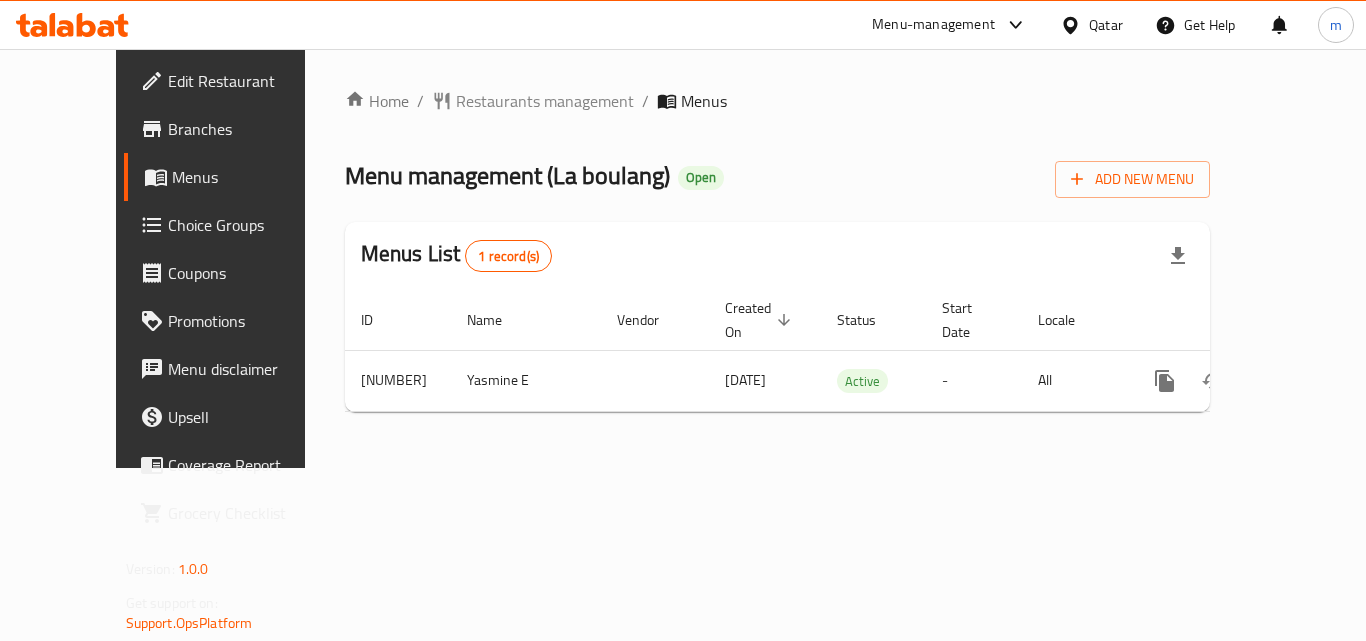 click 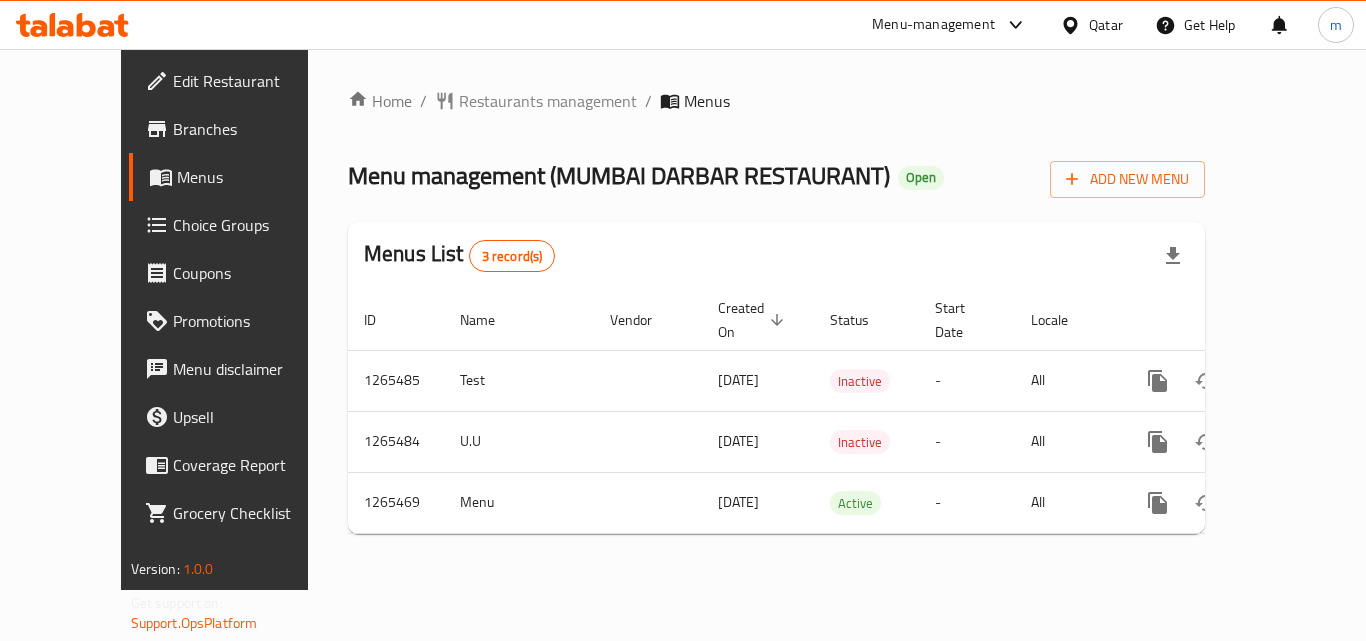 scroll, scrollTop: 0, scrollLeft: 0, axis: both 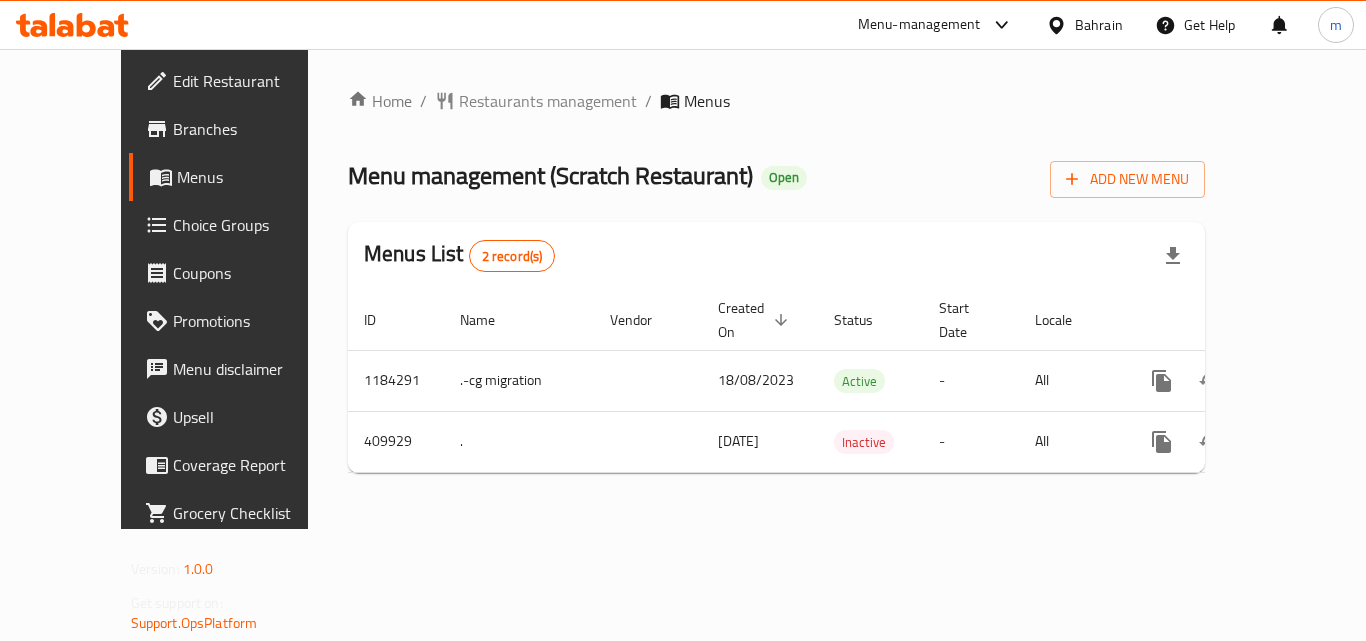 click 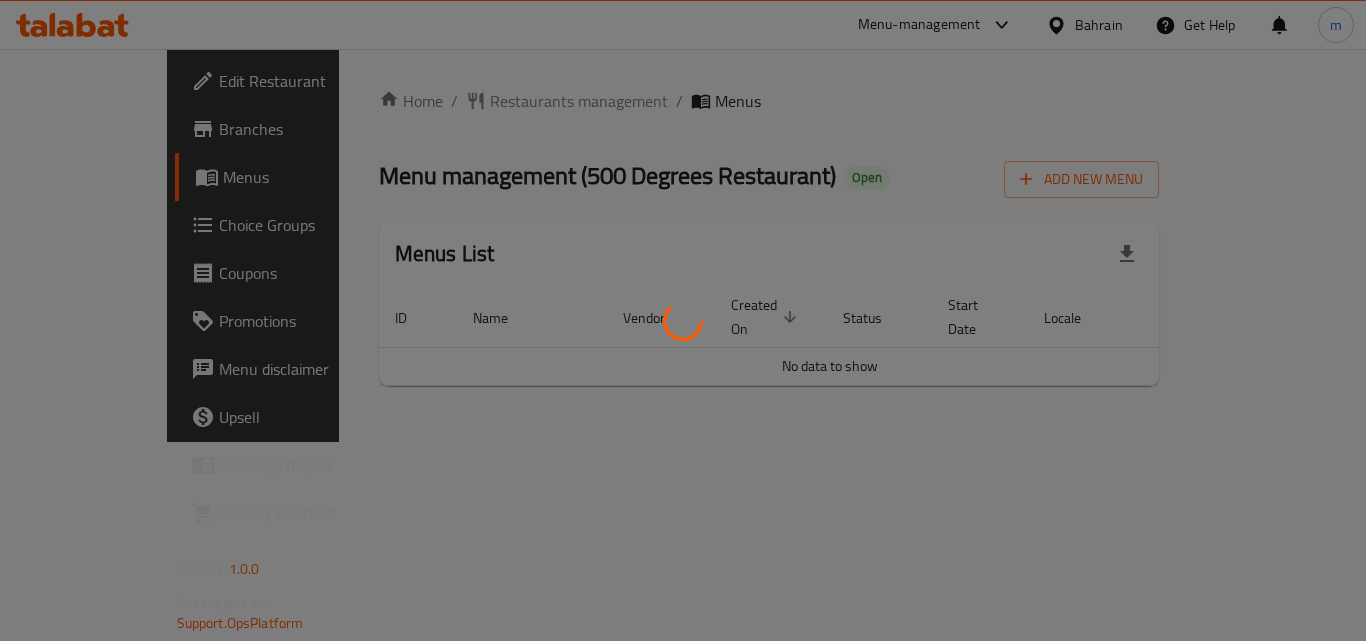 scroll, scrollTop: 0, scrollLeft: 0, axis: both 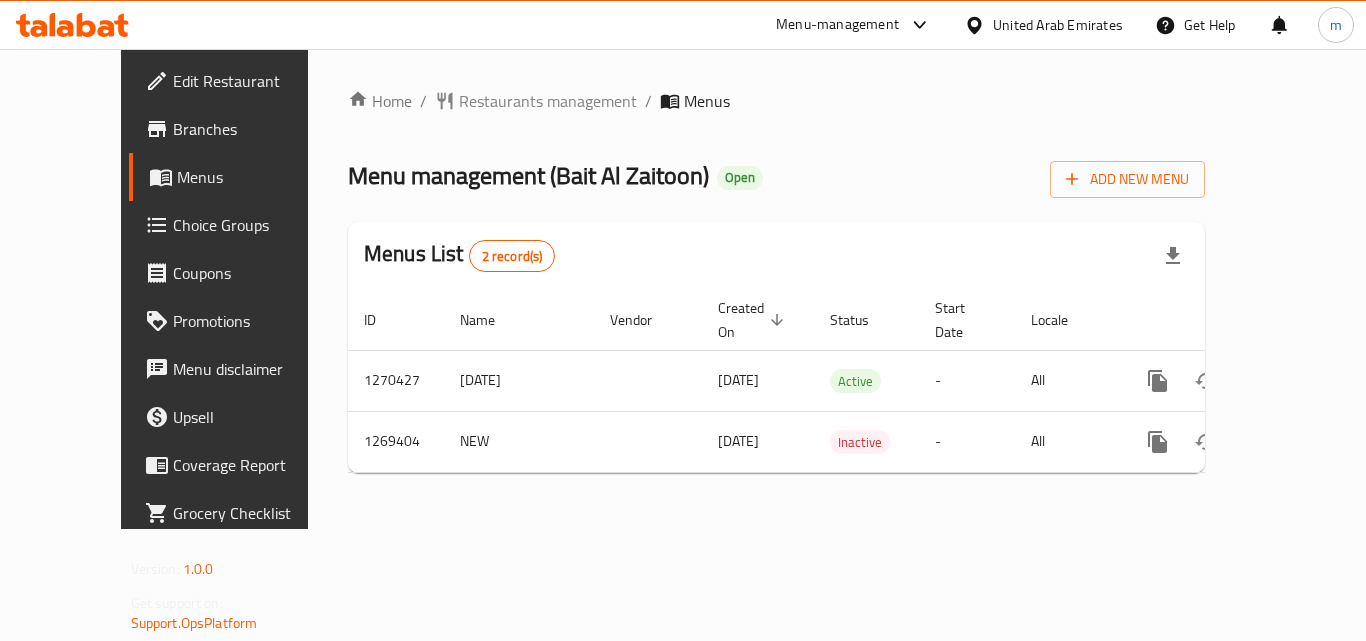 click 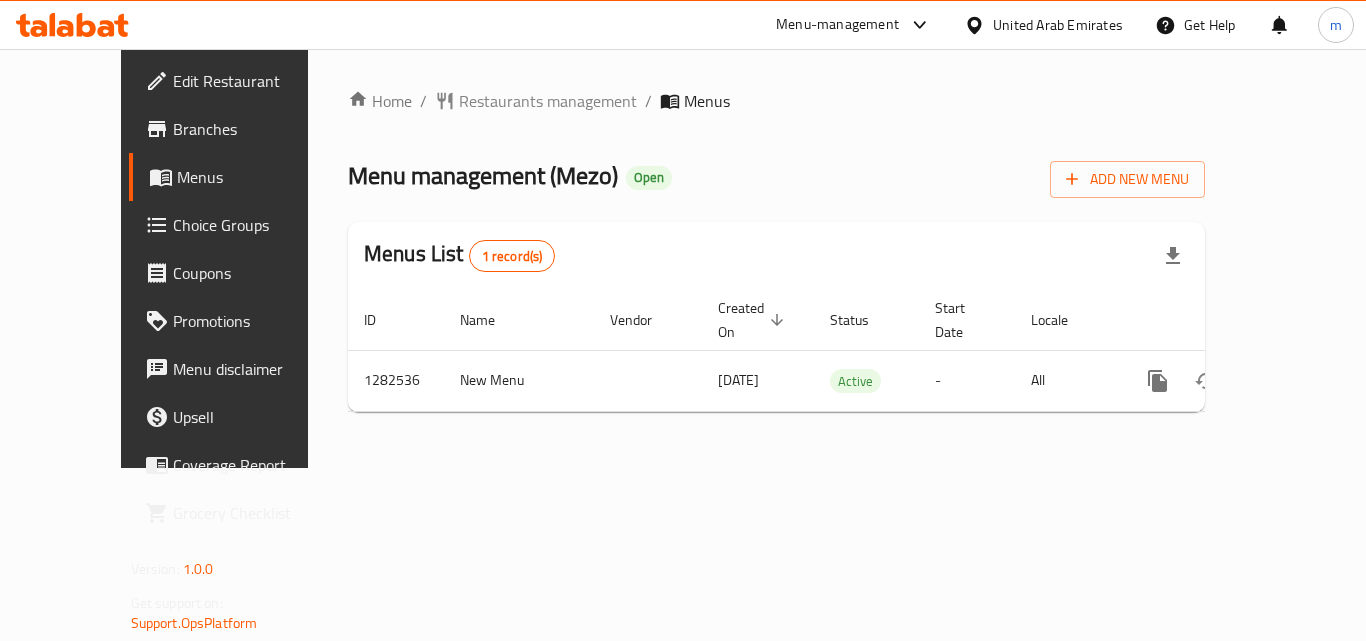 scroll, scrollTop: 0, scrollLeft: 0, axis: both 